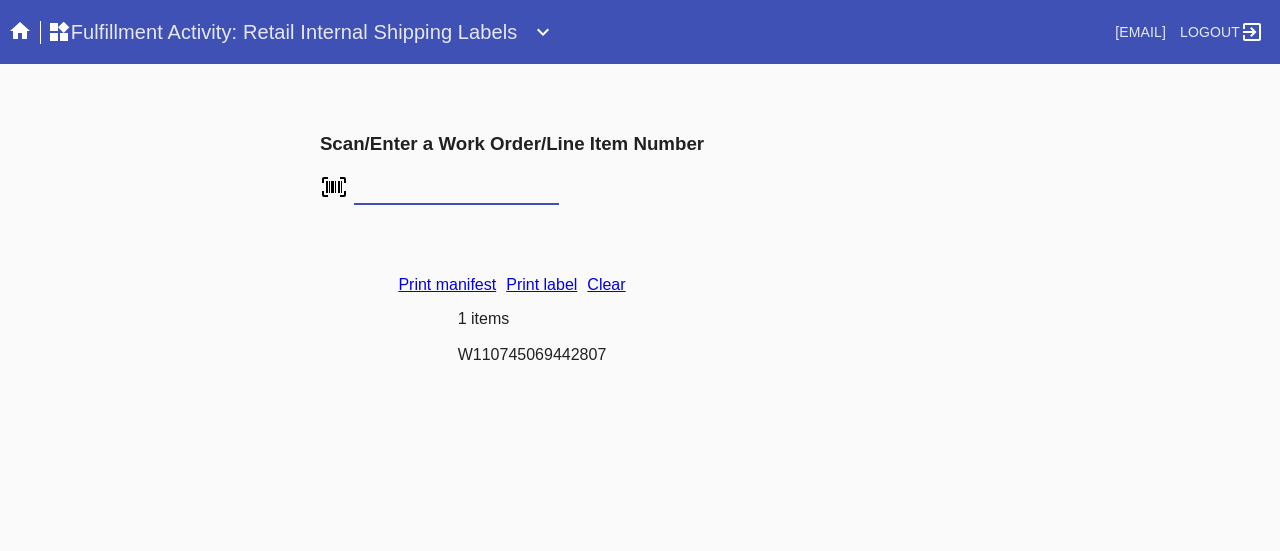 scroll, scrollTop: 0, scrollLeft: 0, axis: both 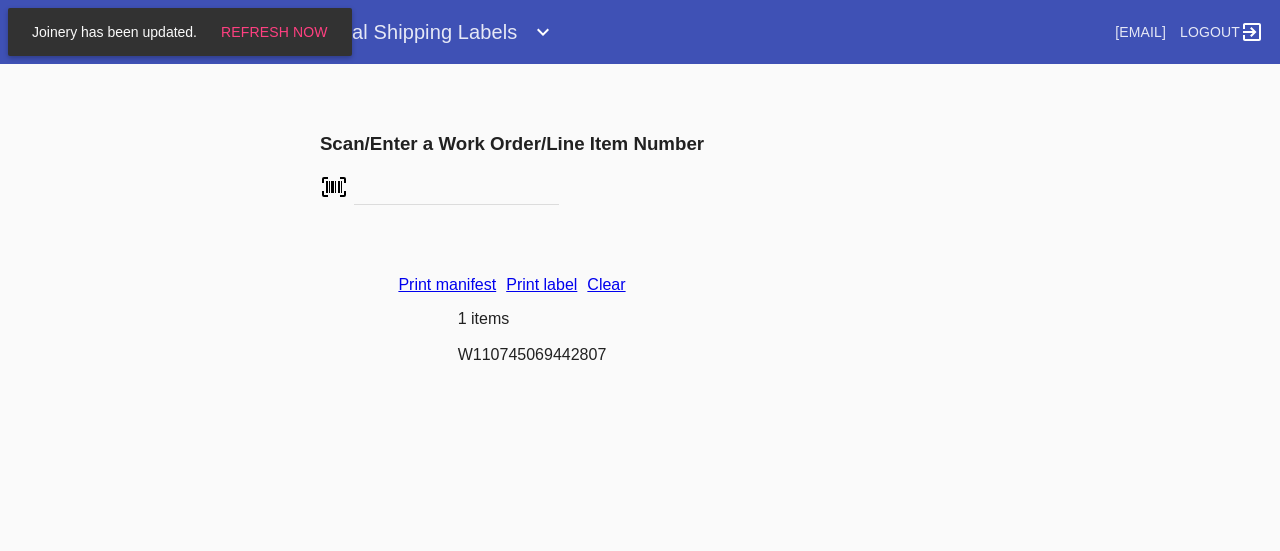 click on "Clear" at bounding box center (606, 284) 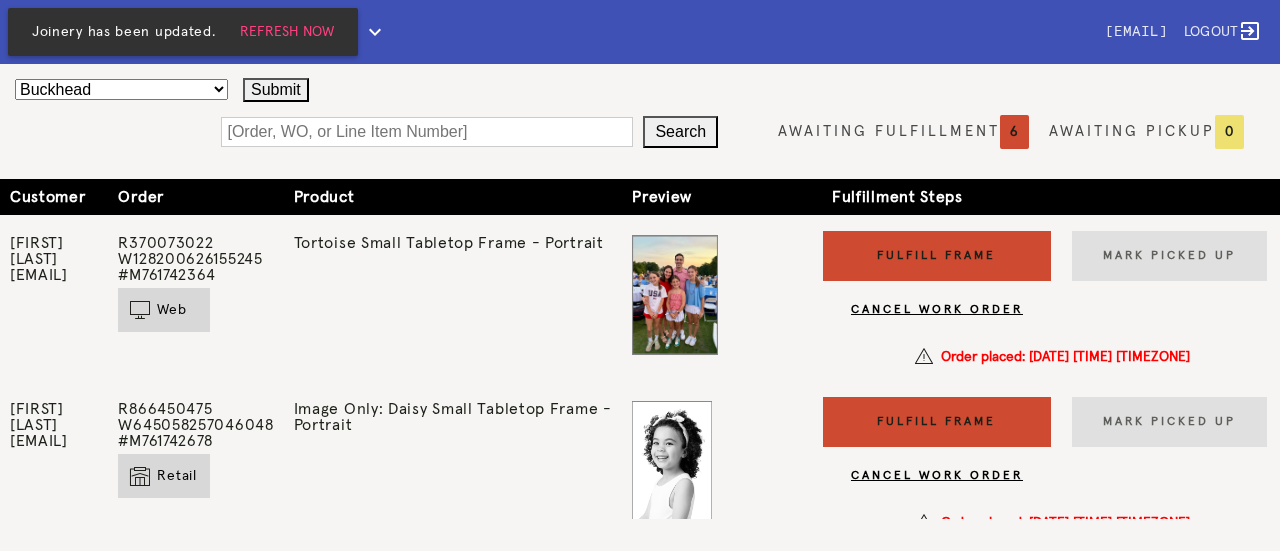 scroll, scrollTop: 0, scrollLeft: 0, axis: both 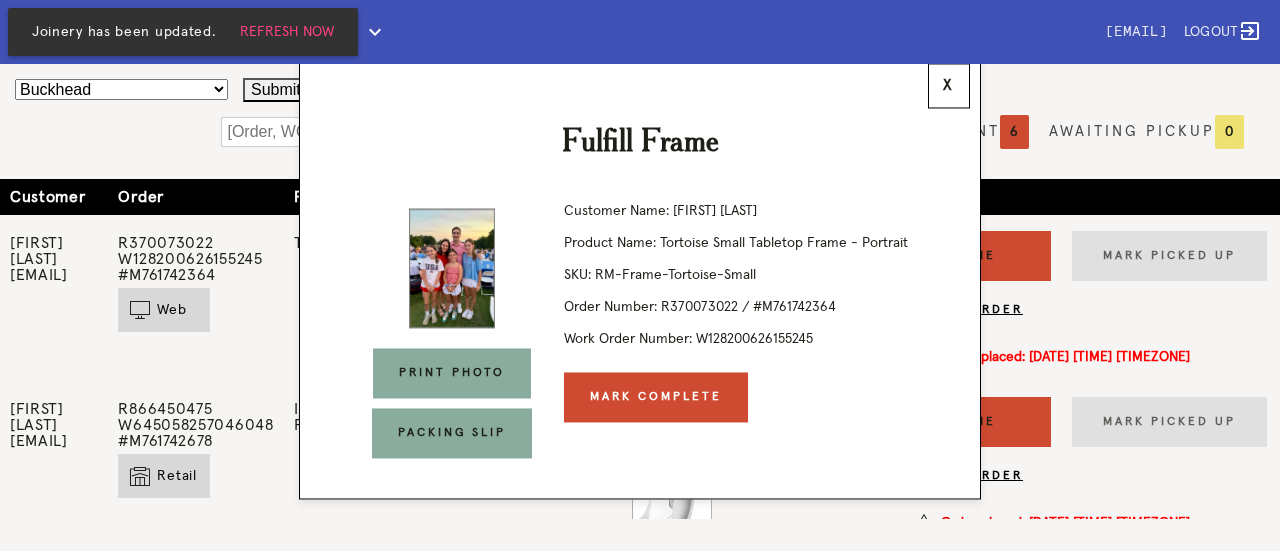 click on "Print Photo" at bounding box center (452, 373) 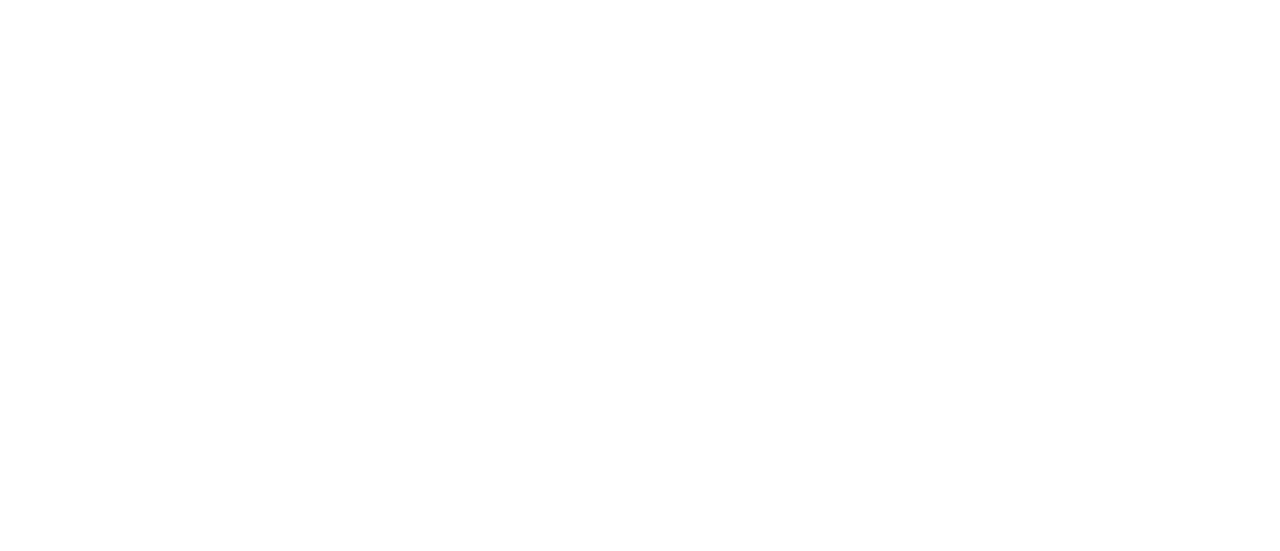 scroll, scrollTop: 0, scrollLeft: 0, axis: both 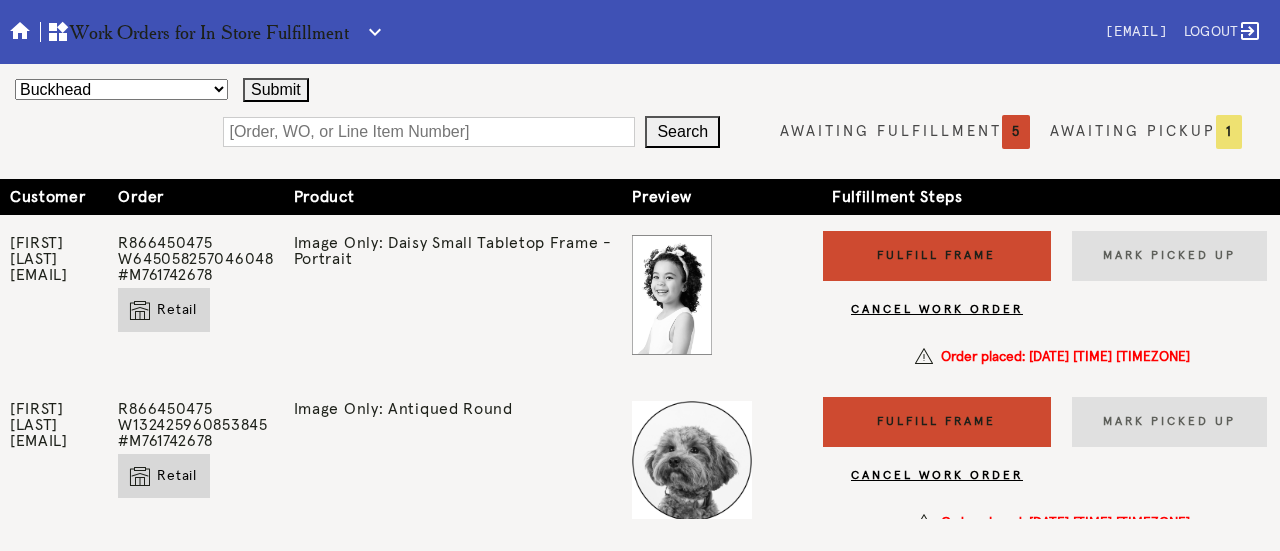 click on "Fulfill Frame" at bounding box center [937, 422] 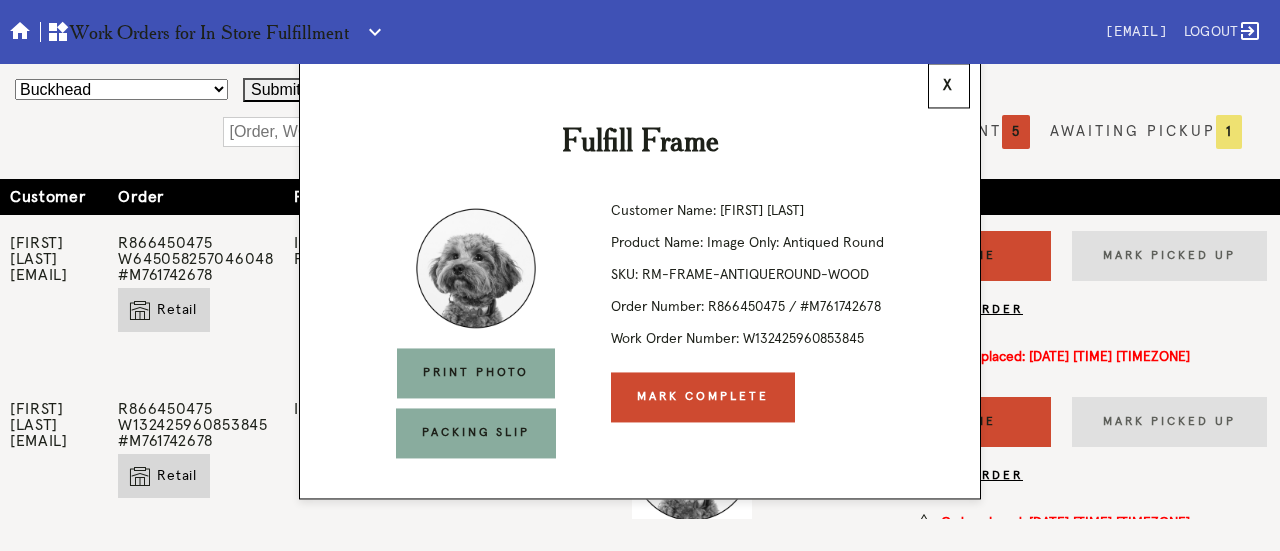 click on "Mark Complete" at bounding box center (703, 397) 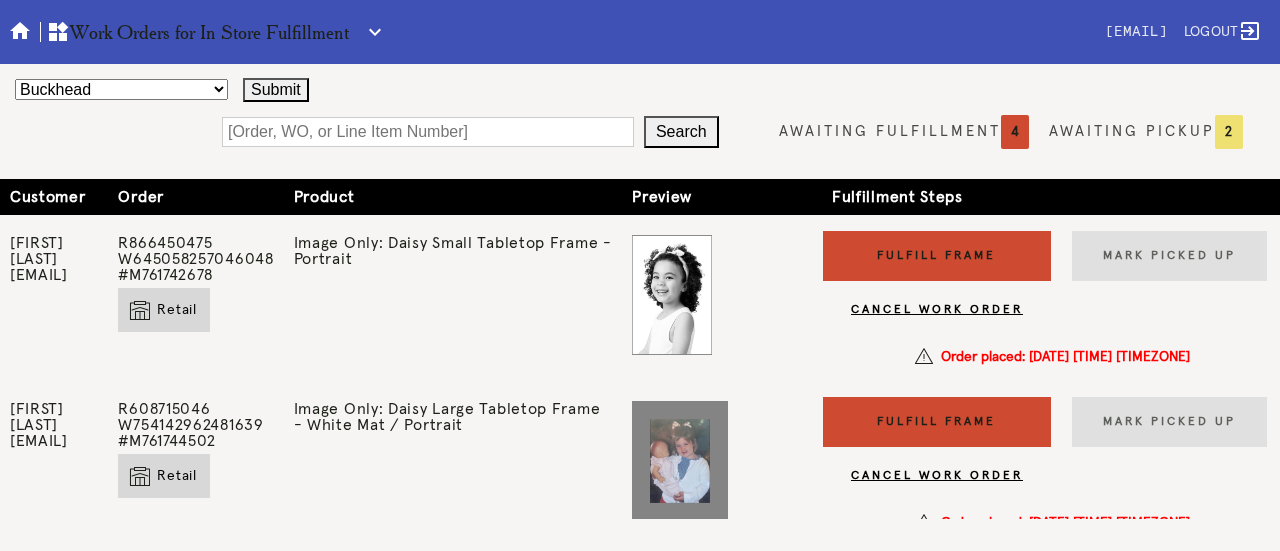 scroll, scrollTop: 0, scrollLeft: 0, axis: both 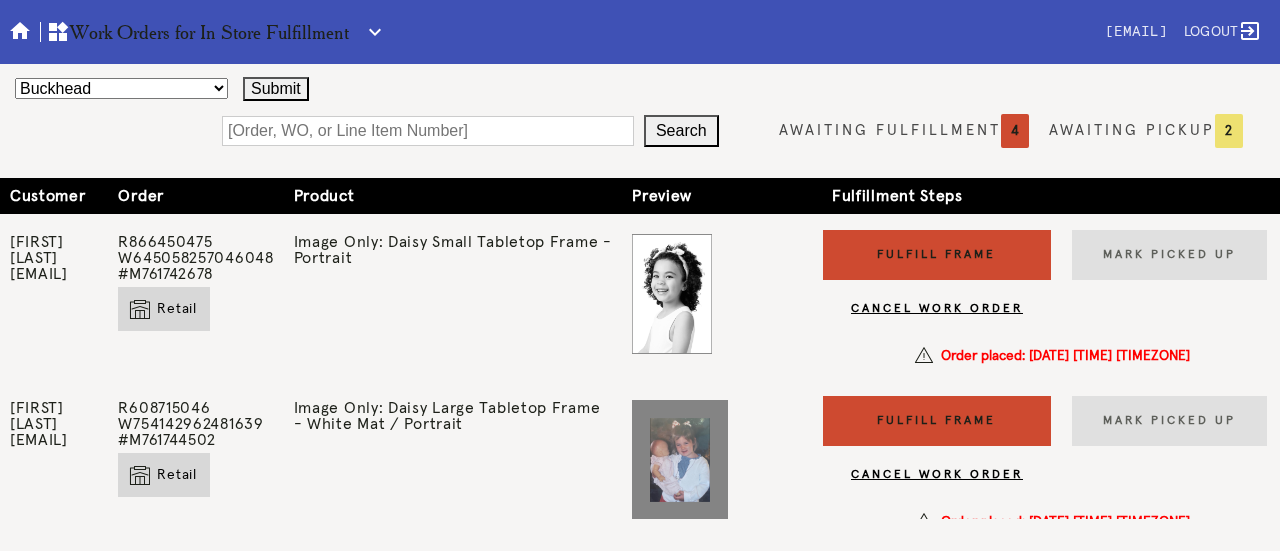 click on "Fulfill Frame" at bounding box center [937, 255] 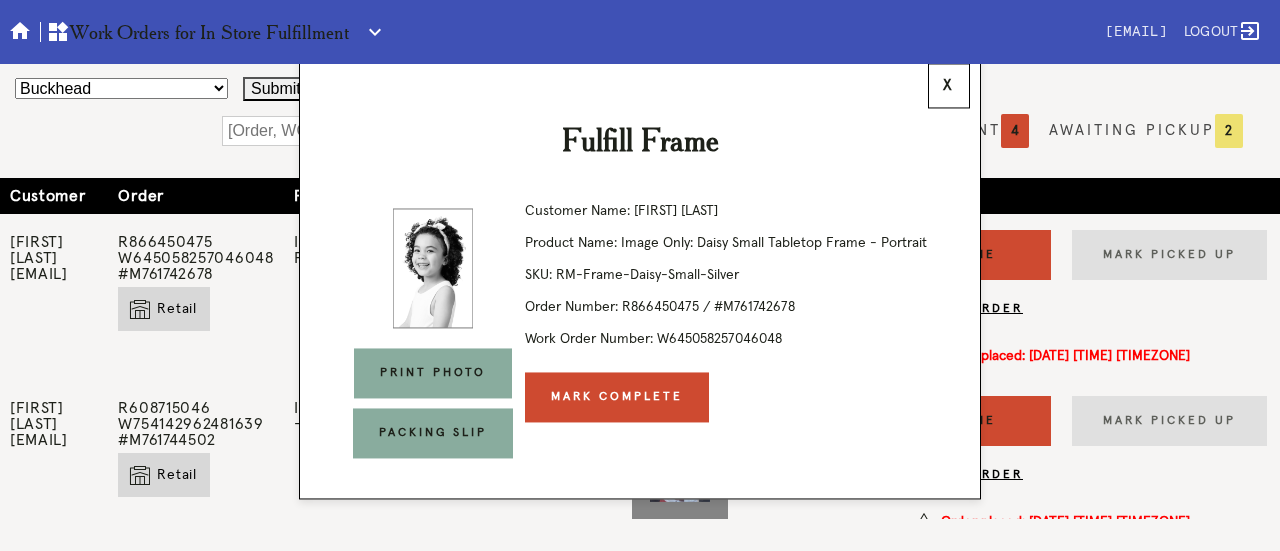 click on "Mark Complete" at bounding box center (617, 397) 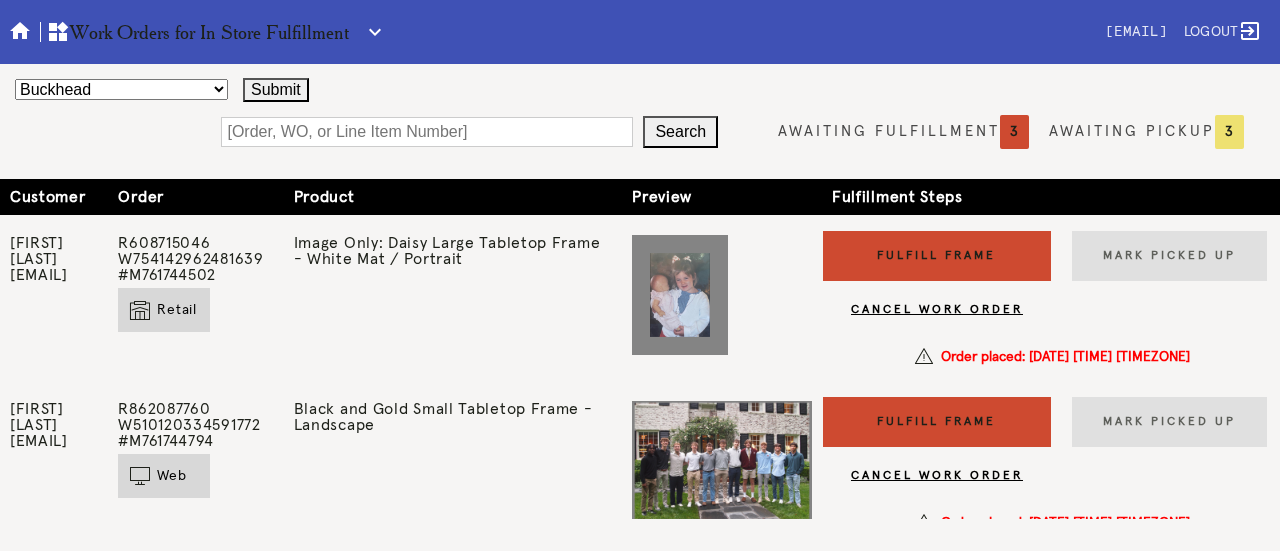 scroll, scrollTop: 0, scrollLeft: 0, axis: both 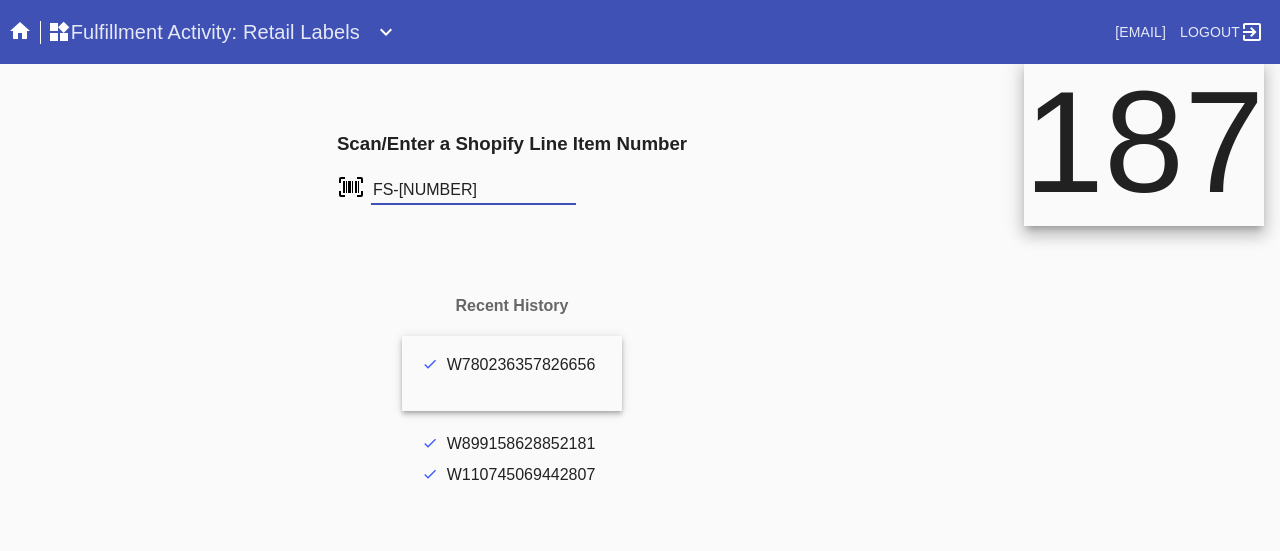 type on "FS-924704723" 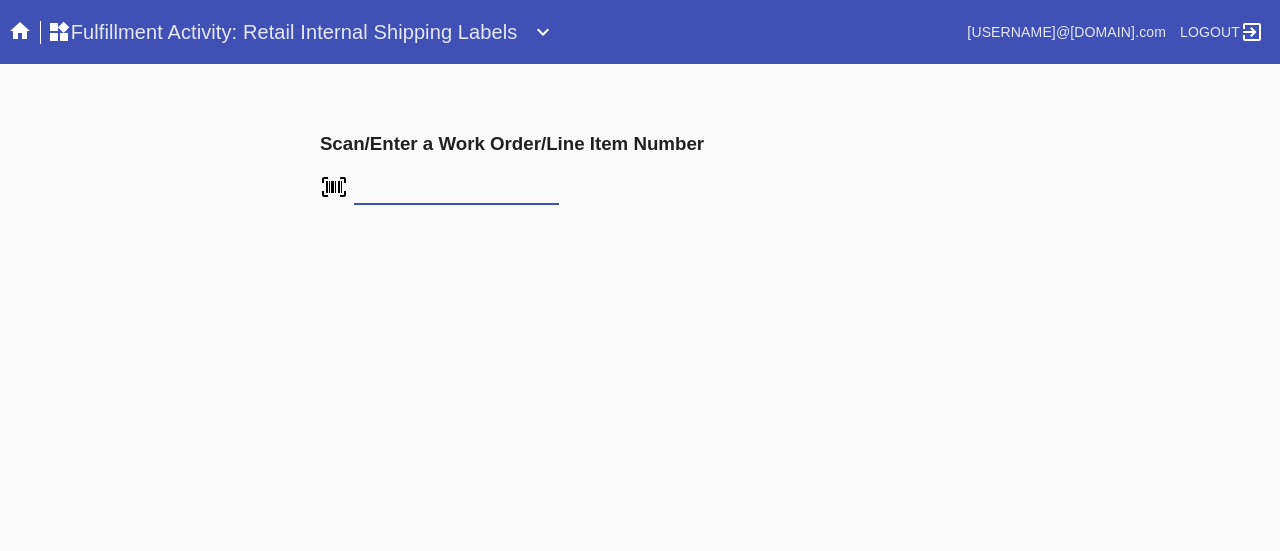 scroll, scrollTop: 0, scrollLeft: 0, axis: both 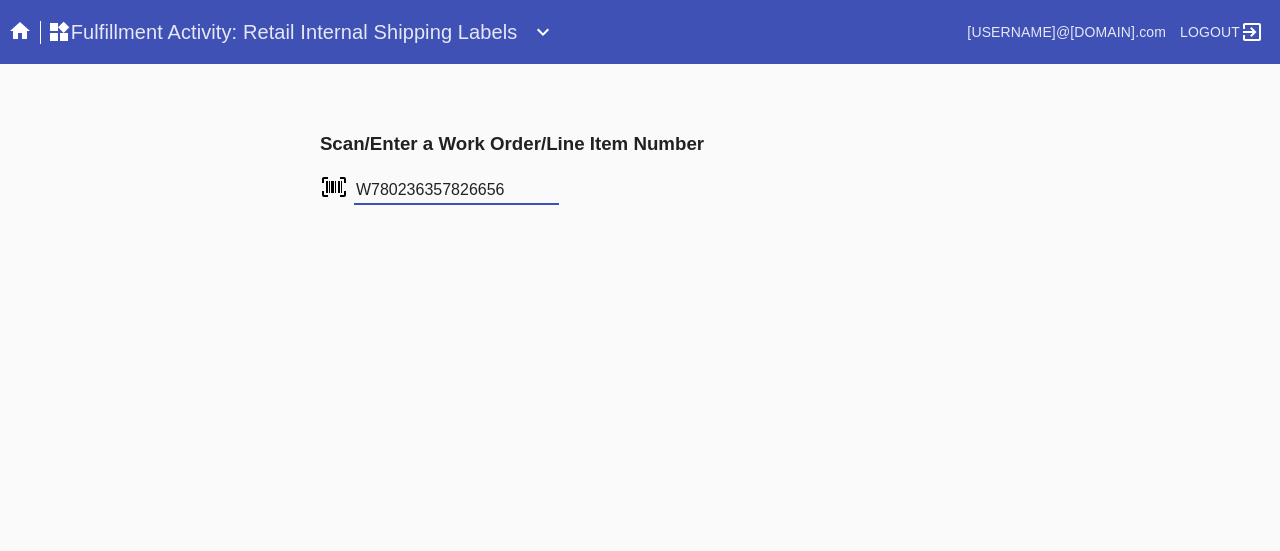 type on "W780236357826656" 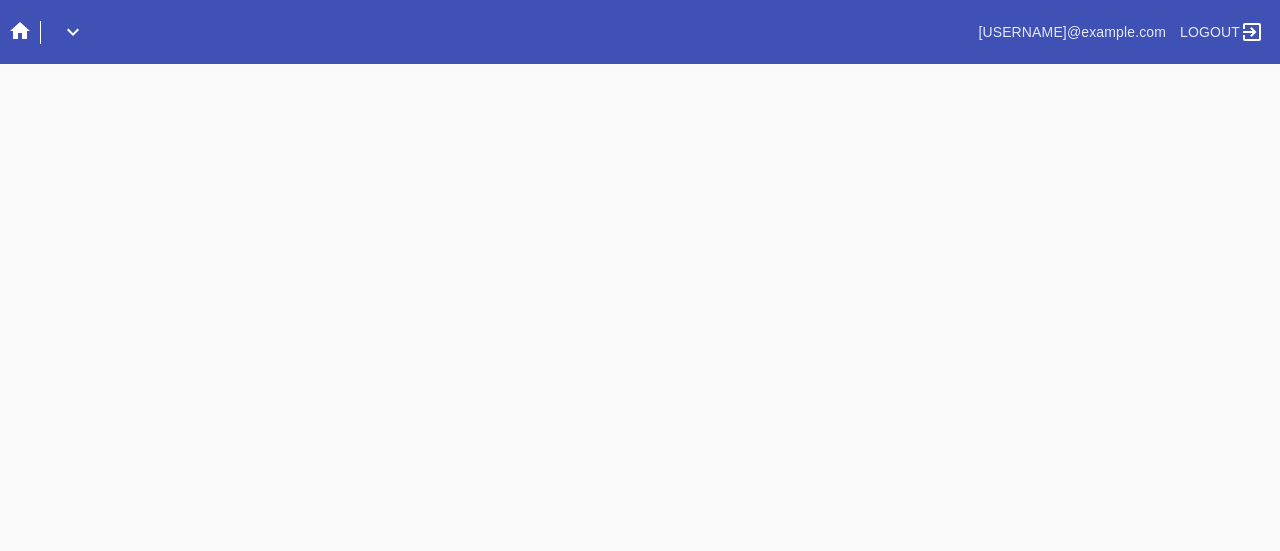 scroll, scrollTop: 0, scrollLeft: 0, axis: both 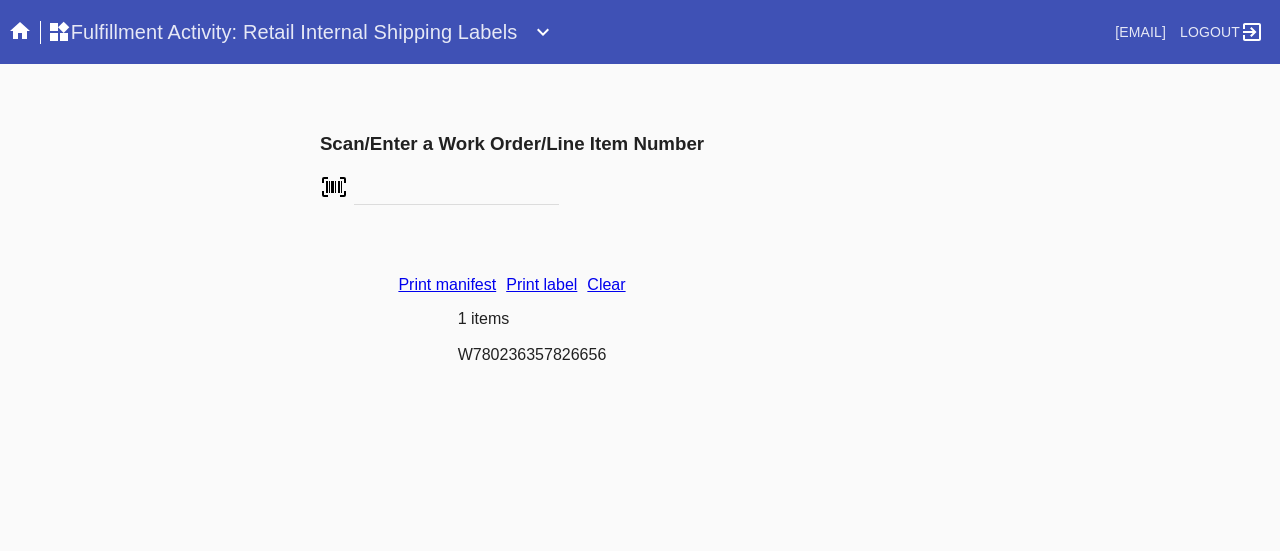 click on "Clear" at bounding box center [606, 284] 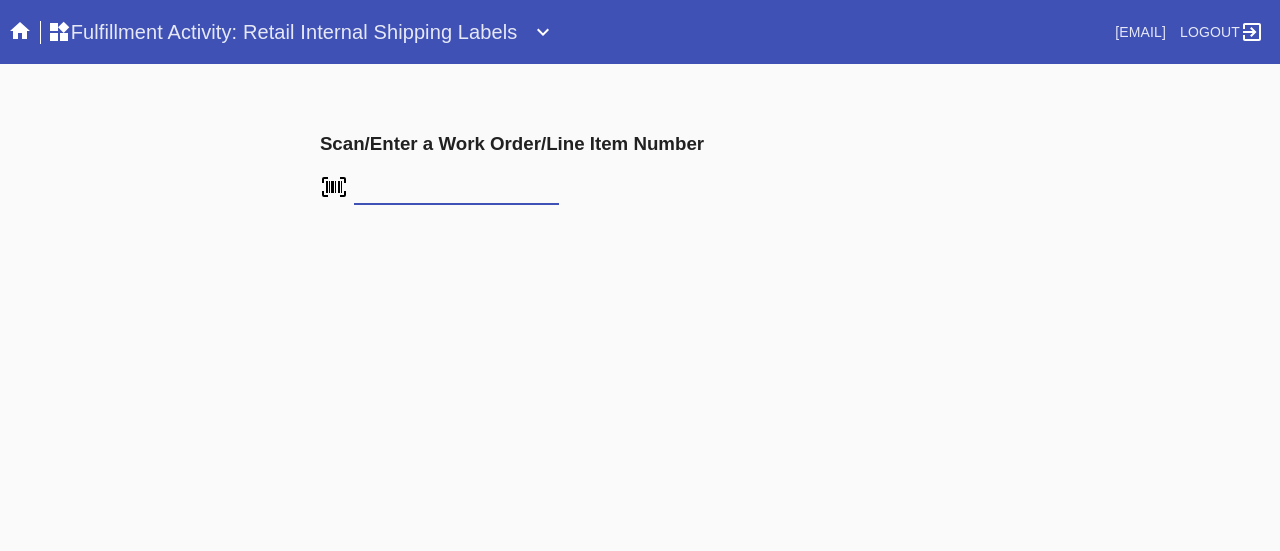 scroll, scrollTop: 0, scrollLeft: 0, axis: both 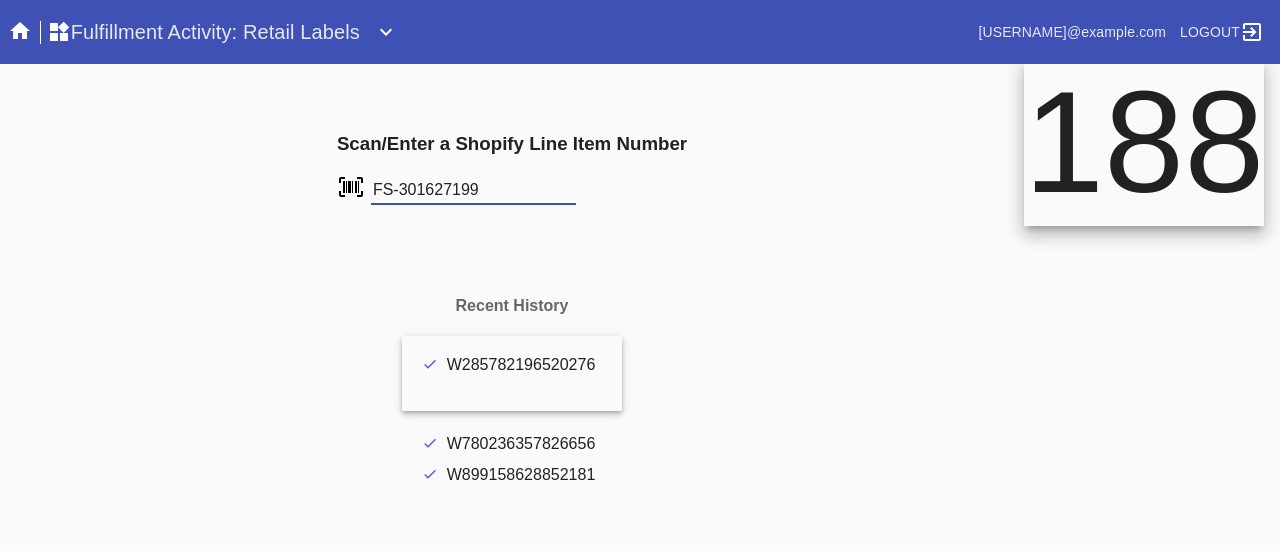 type on "FS-301627199" 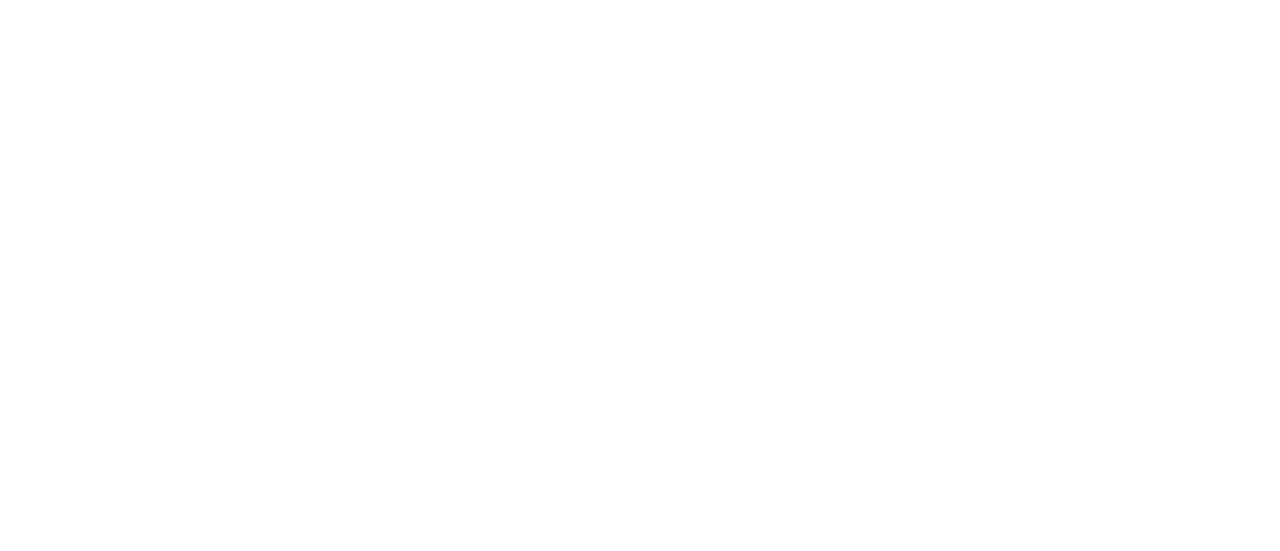 scroll, scrollTop: 0, scrollLeft: 0, axis: both 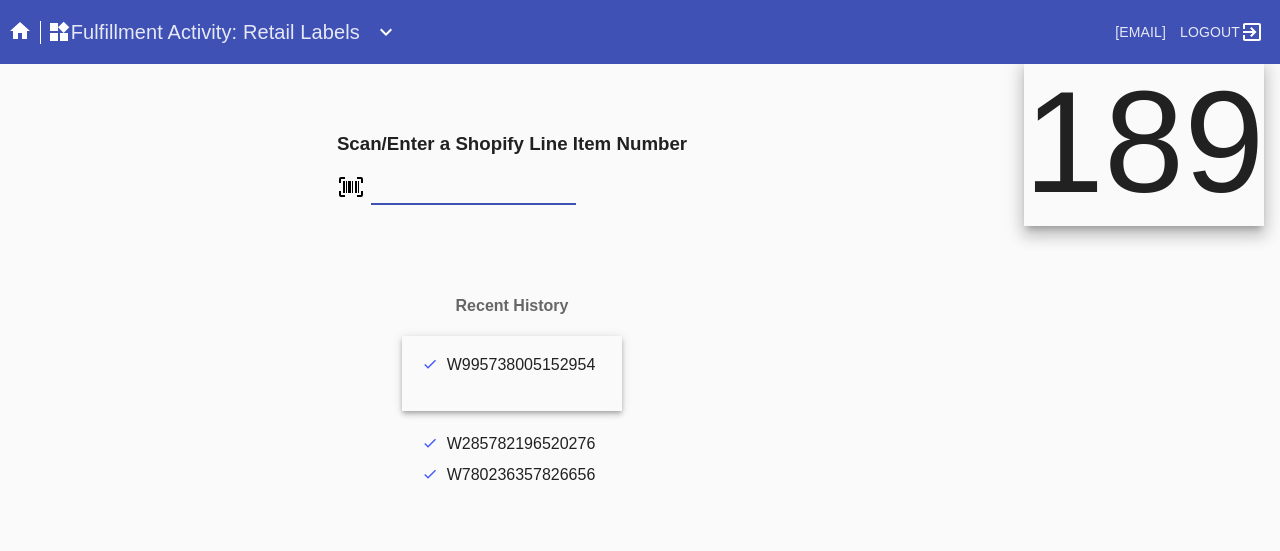 click on "Fulfillment Activity: Retail Labels" at bounding box center [203, 32] 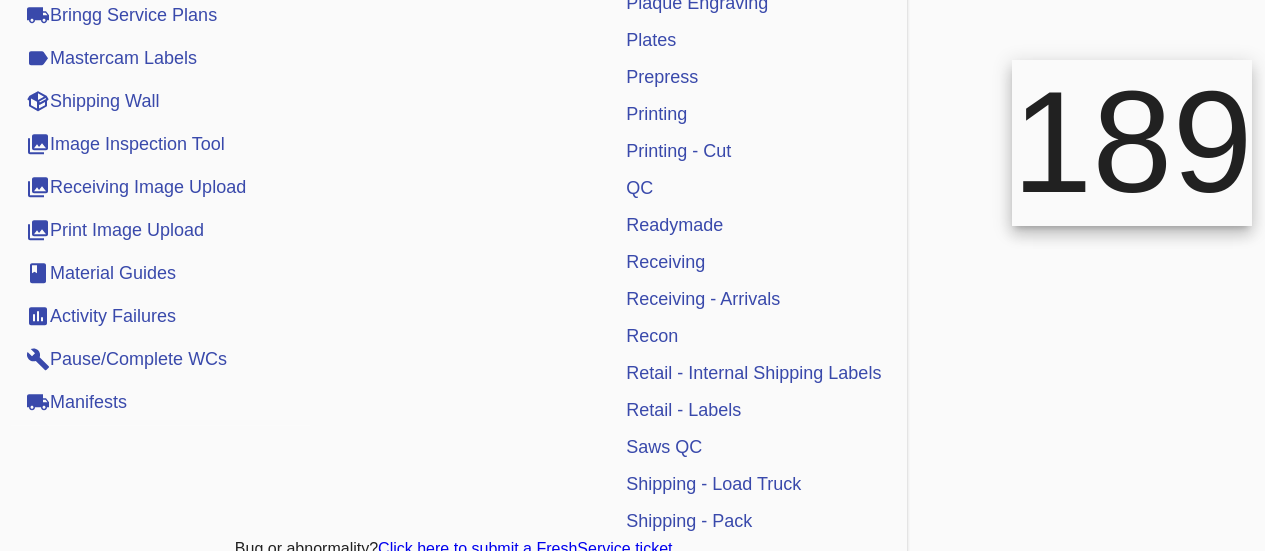 scroll, scrollTop: 746, scrollLeft: 0, axis: vertical 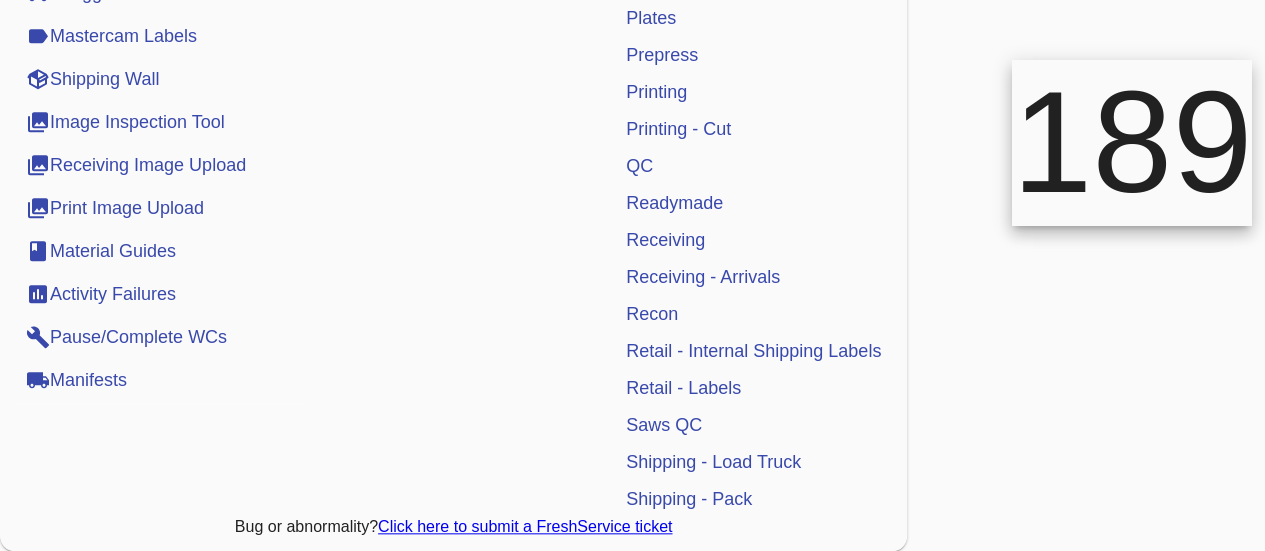 click on "Retail - Internal Shipping Labels" at bounding box center (753, 351) 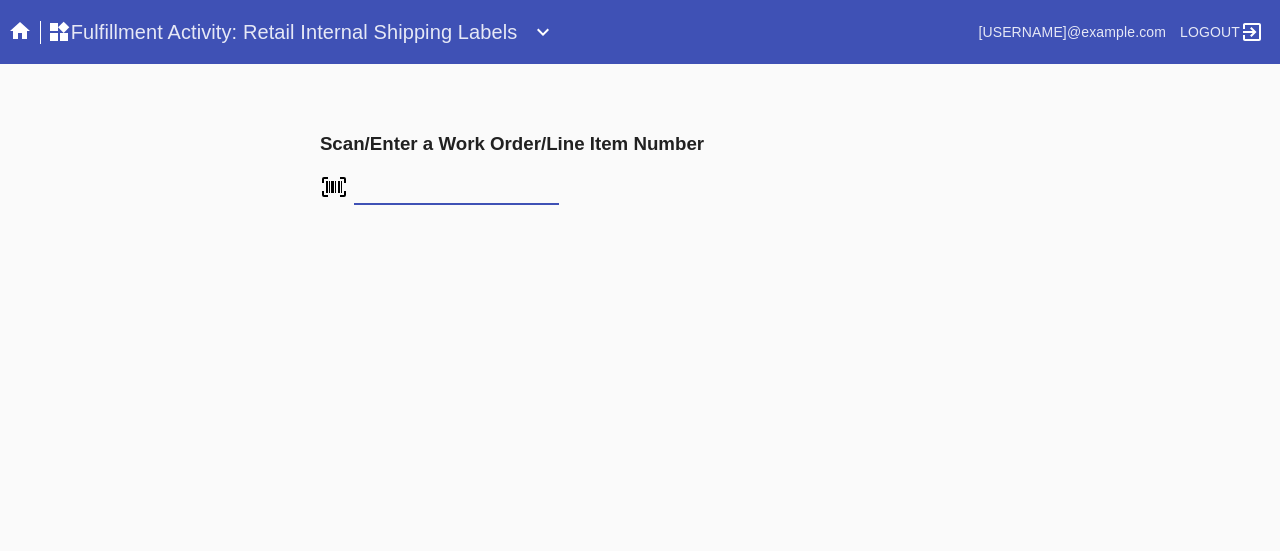 scroll, scrollTop: 0, scrollLeft: 0, axis: both 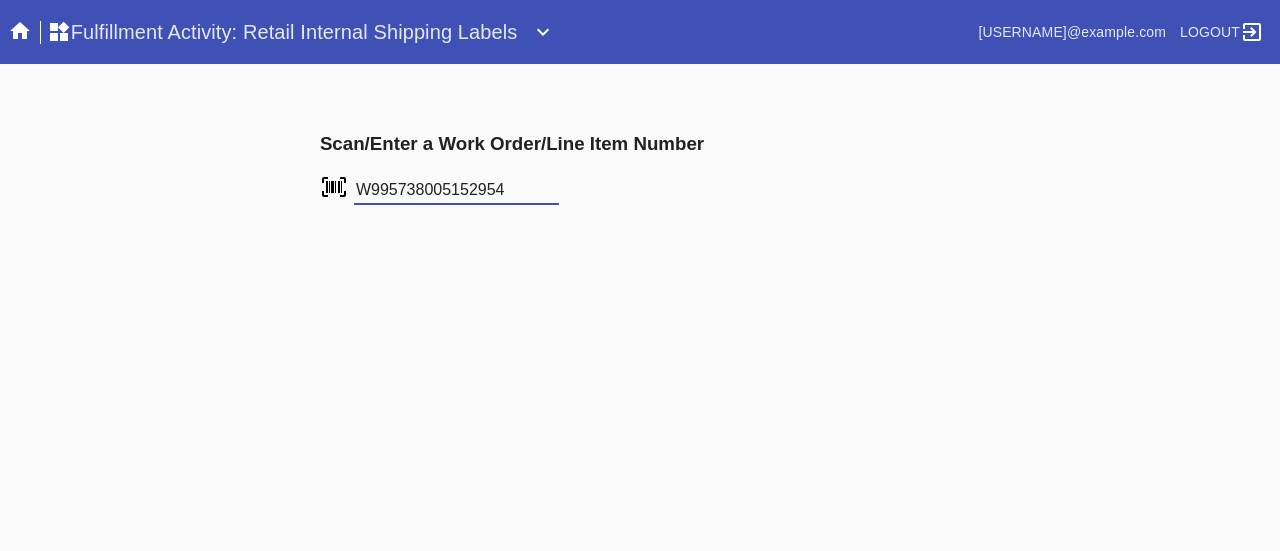 type on "W995738005152954" 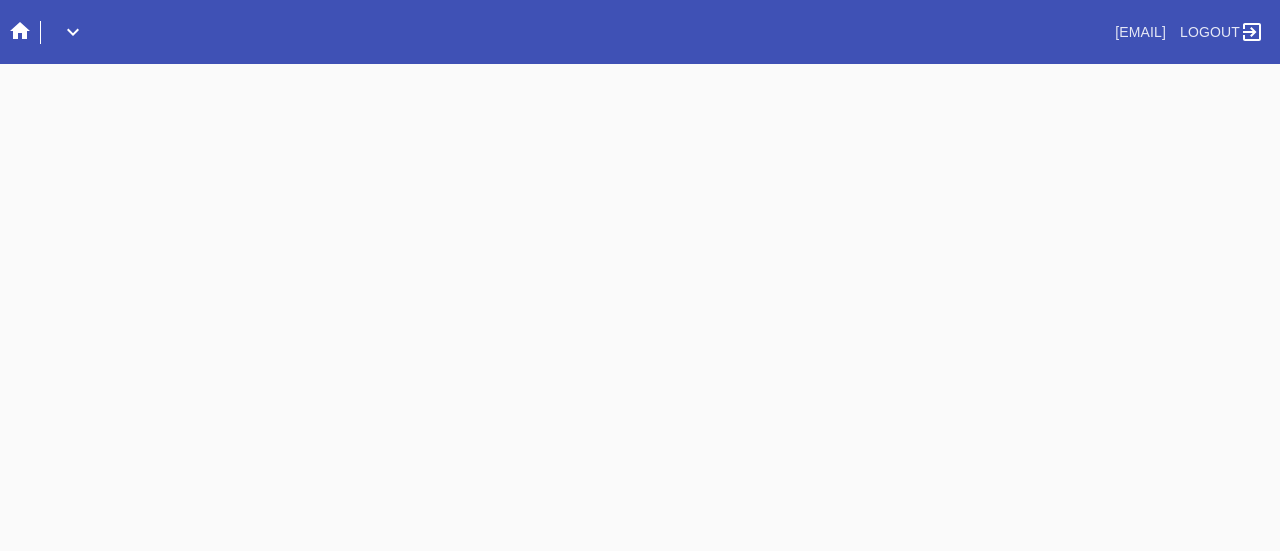 scroll, scrollTop: 0, scrollLeft: 0, axis: both 